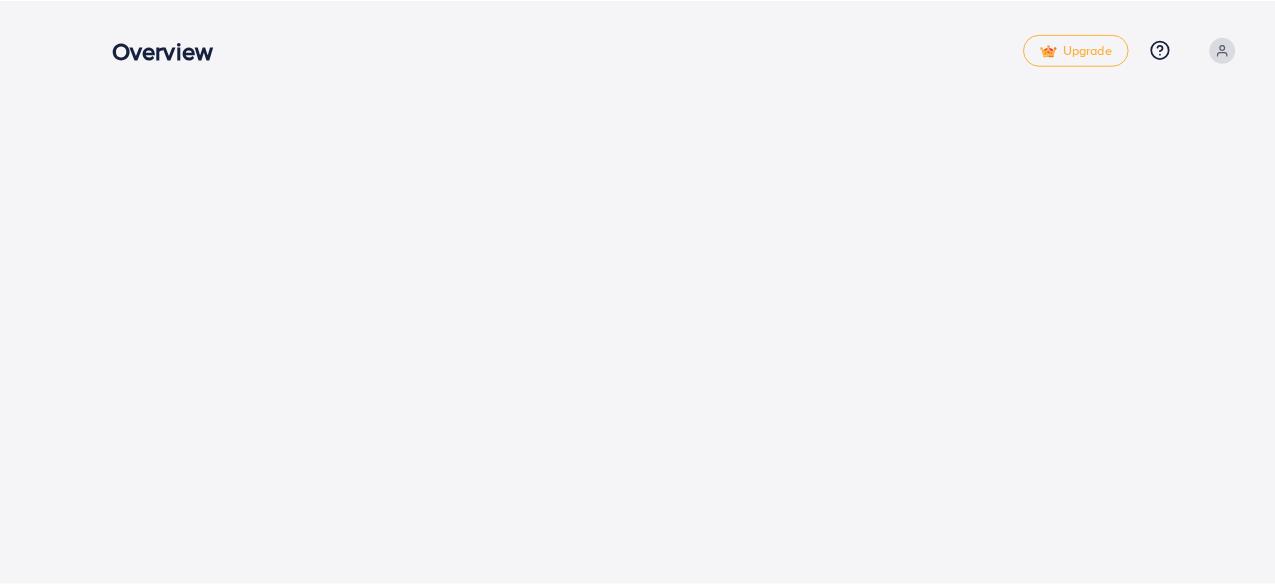 scroll, scrollTop: 0, scrollLeft: 0, axis: both 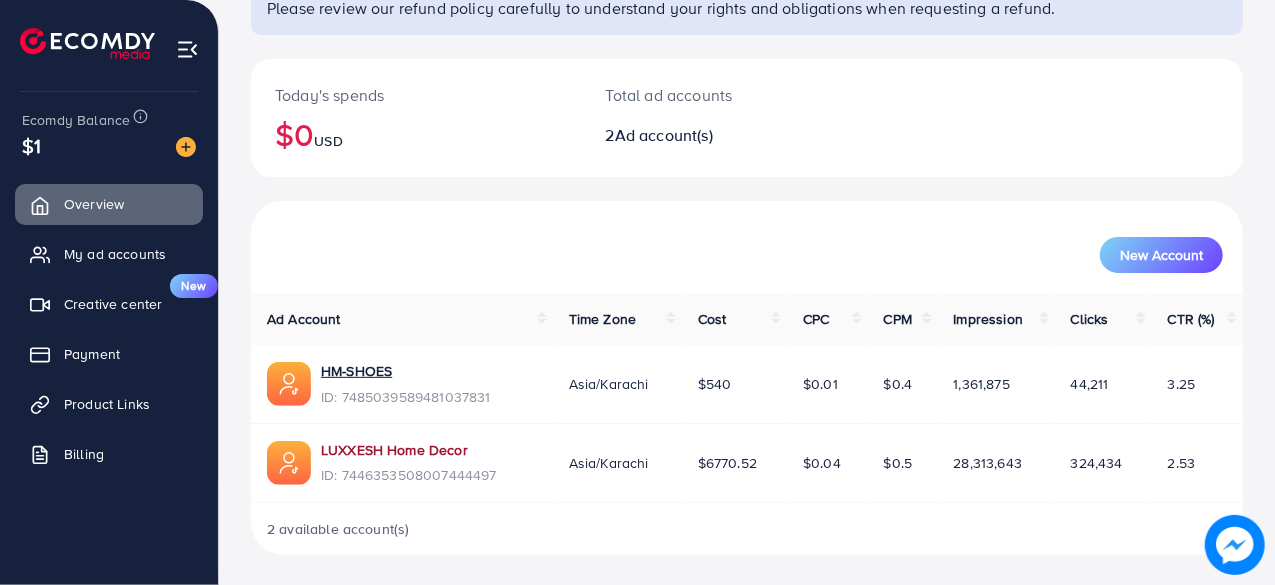 click on "LUXXESH Home Decor" at bounding box center (409, 450) 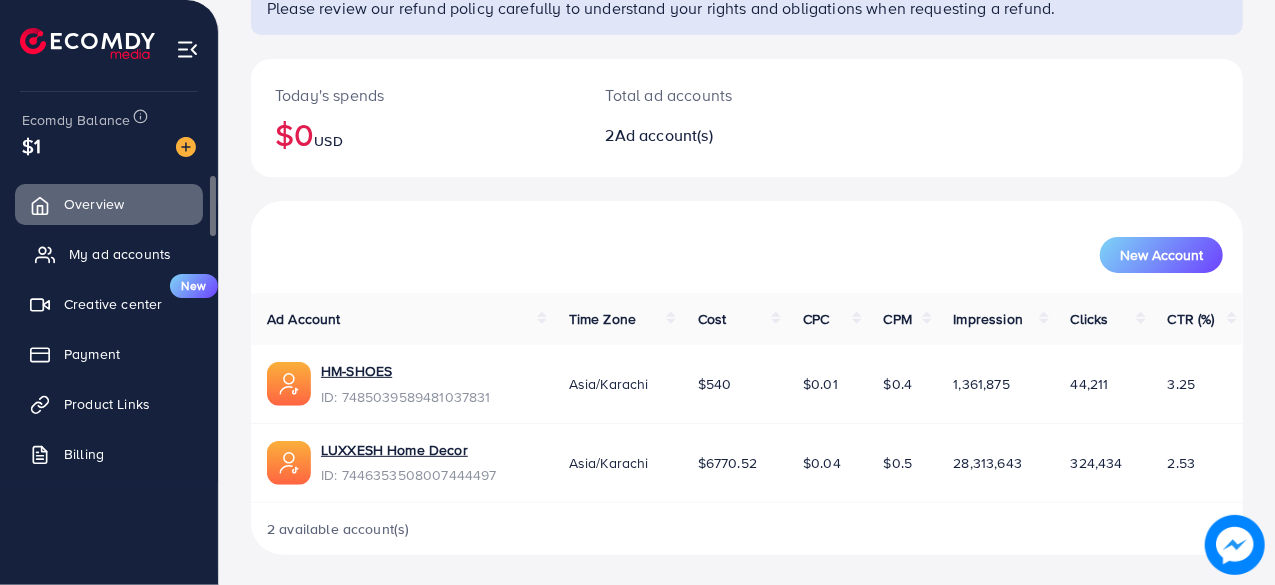 click on "My ad accounts" at bounding box center (120, 254) 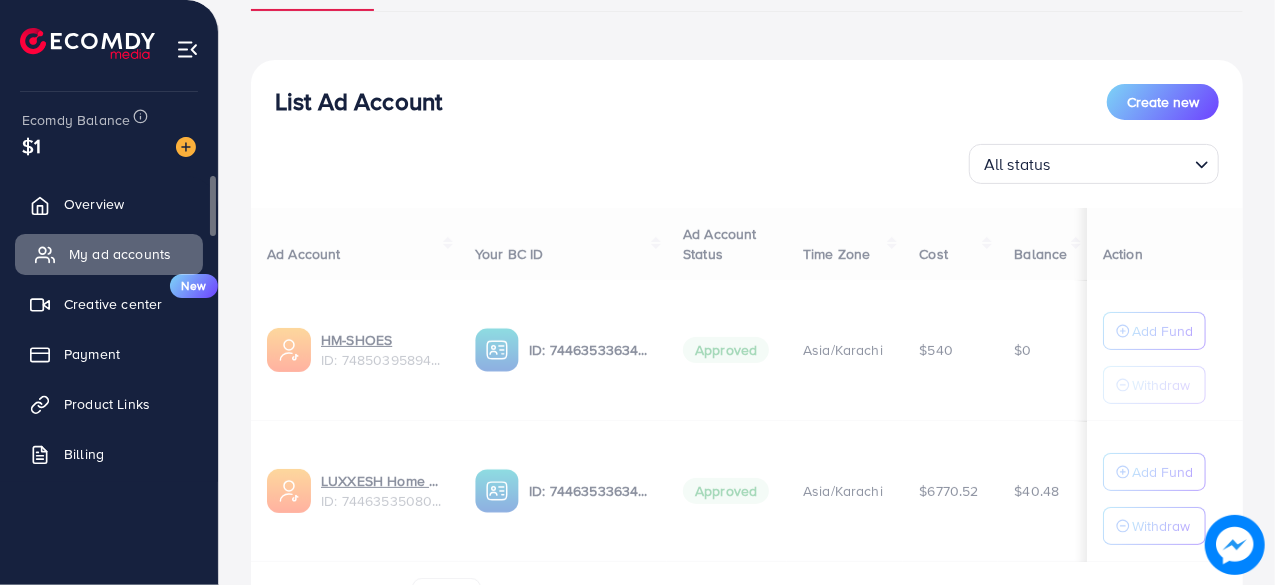 scroll, scrollTop: 0, scrollLeft: 0, axis: both 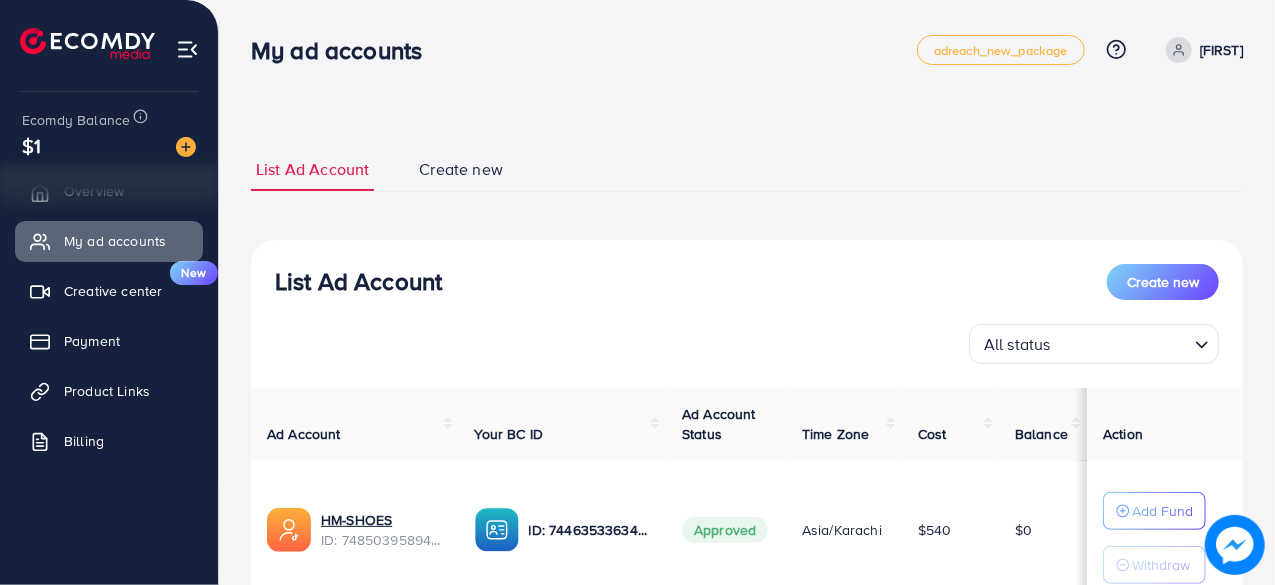 click 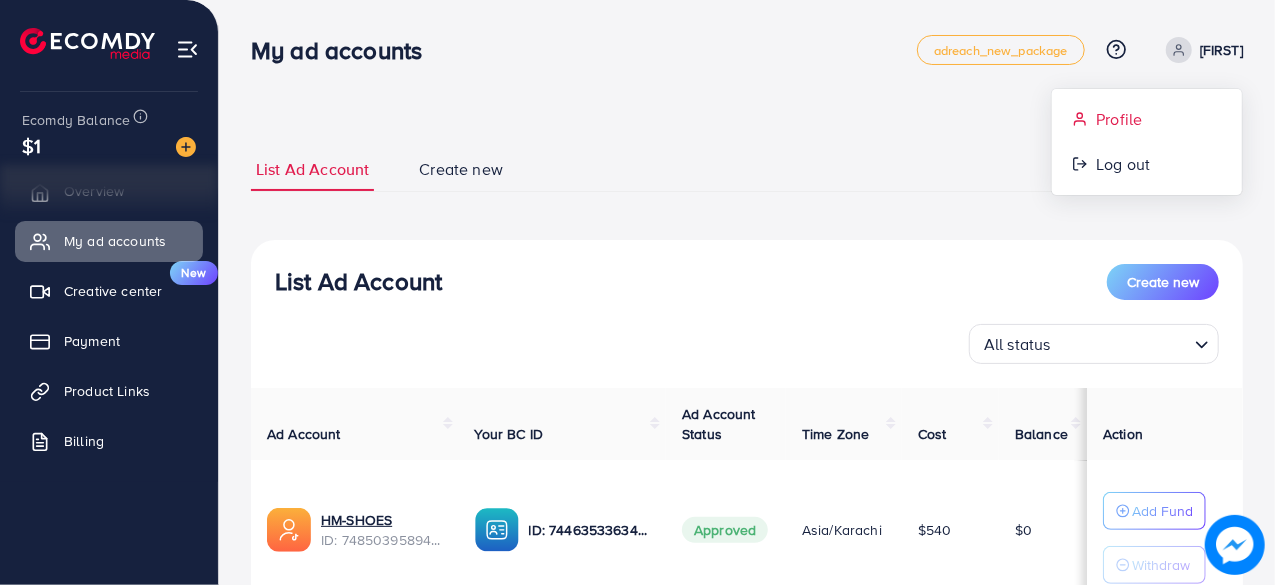 click on "Profile" at bounding box center [1119, 119] 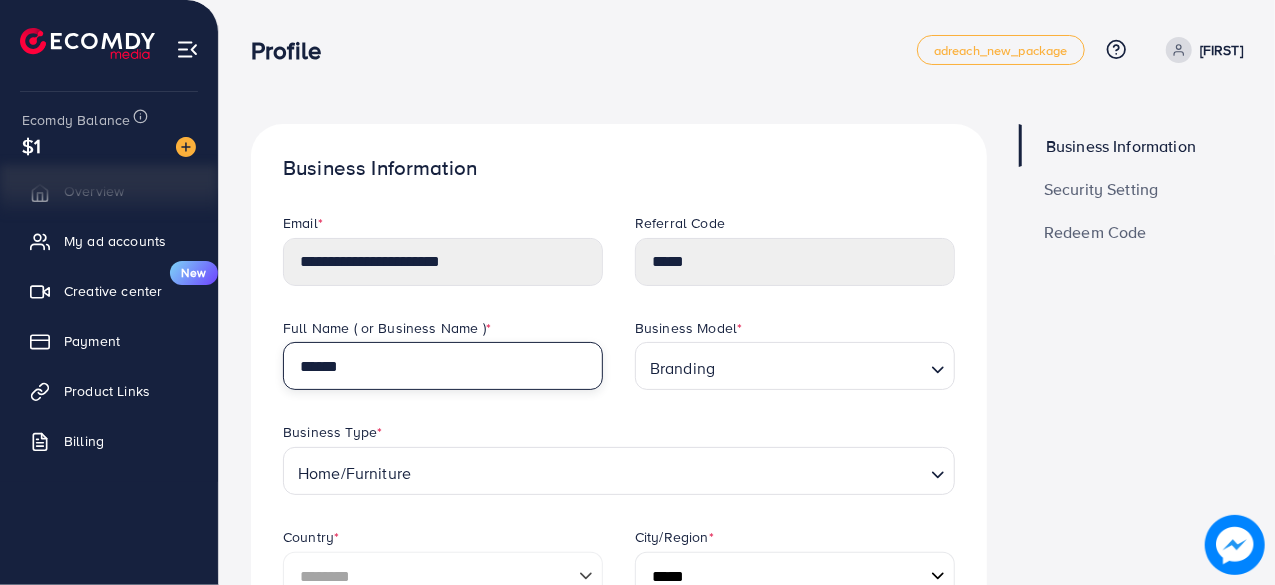 drag, startPoint x: 424, startPoint y: 369, endPoint x: 260, endPoint y: 355, distance: 164.59648 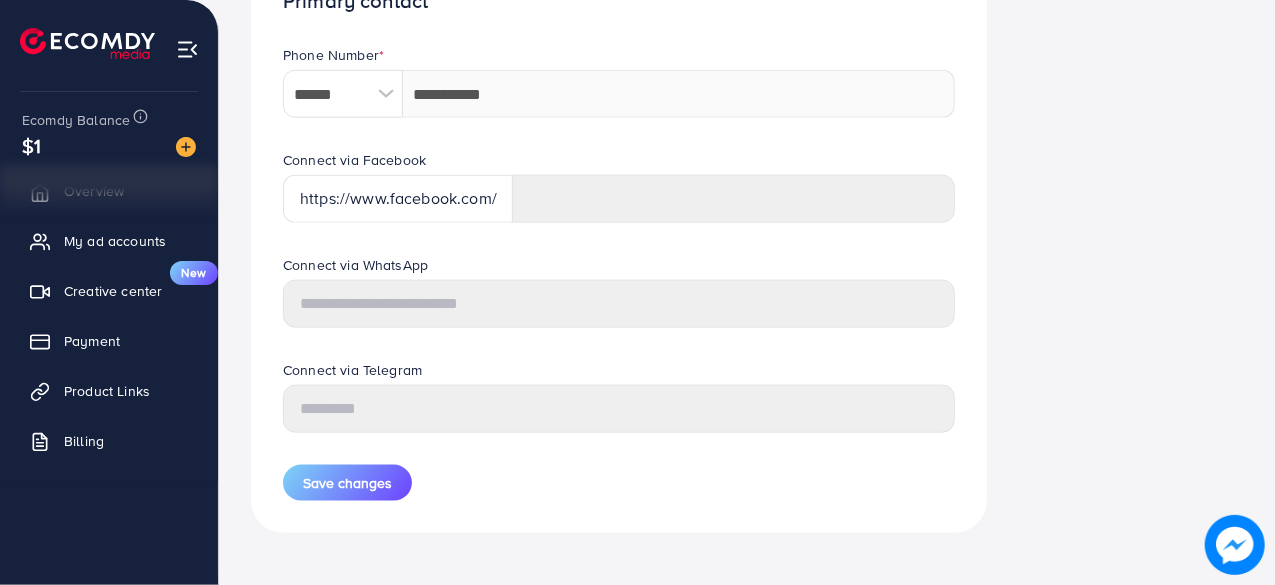 scroll, scrollTop: 993, scrollLeft: 0, axis: vertical 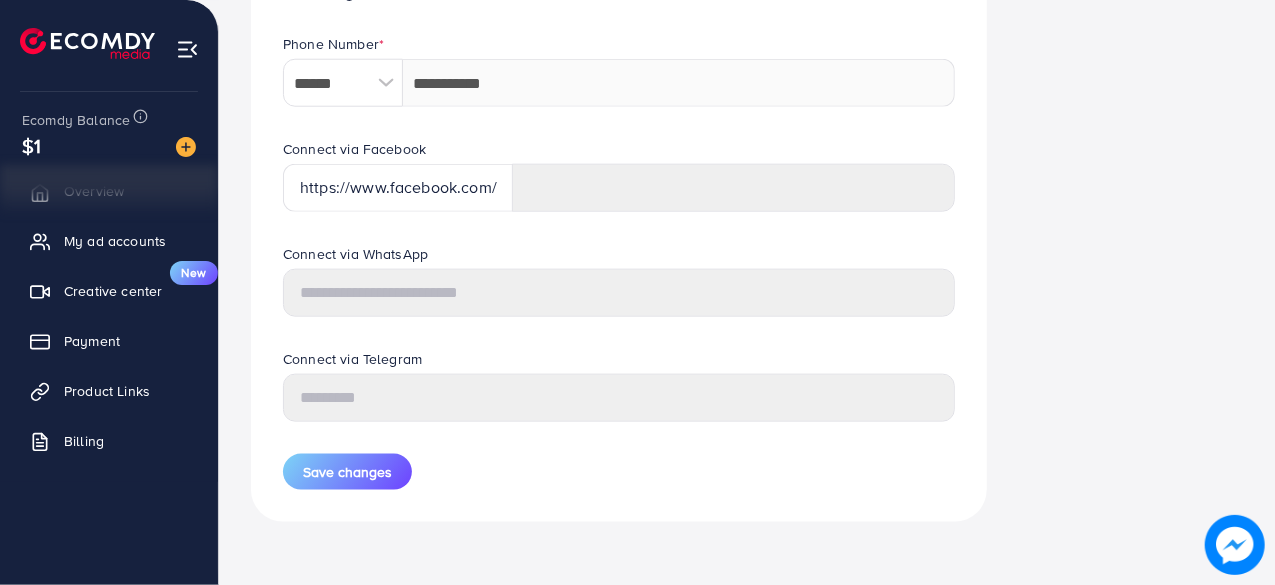 type on "*****" 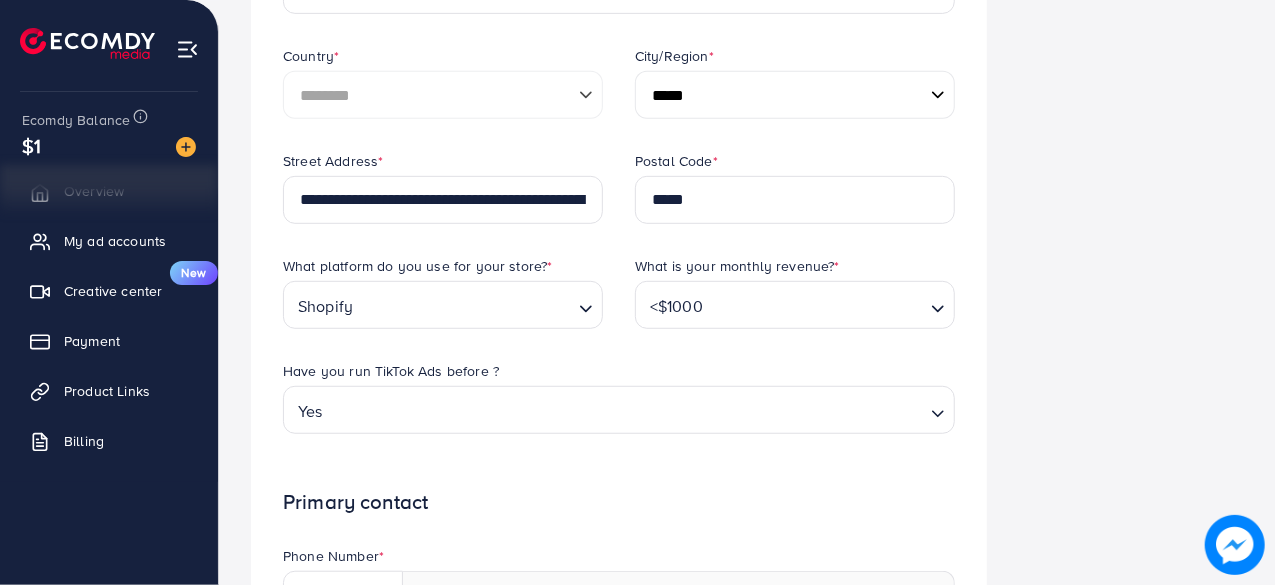 scroll, scrollTop: 0, scrollLeft: 0, axis: both 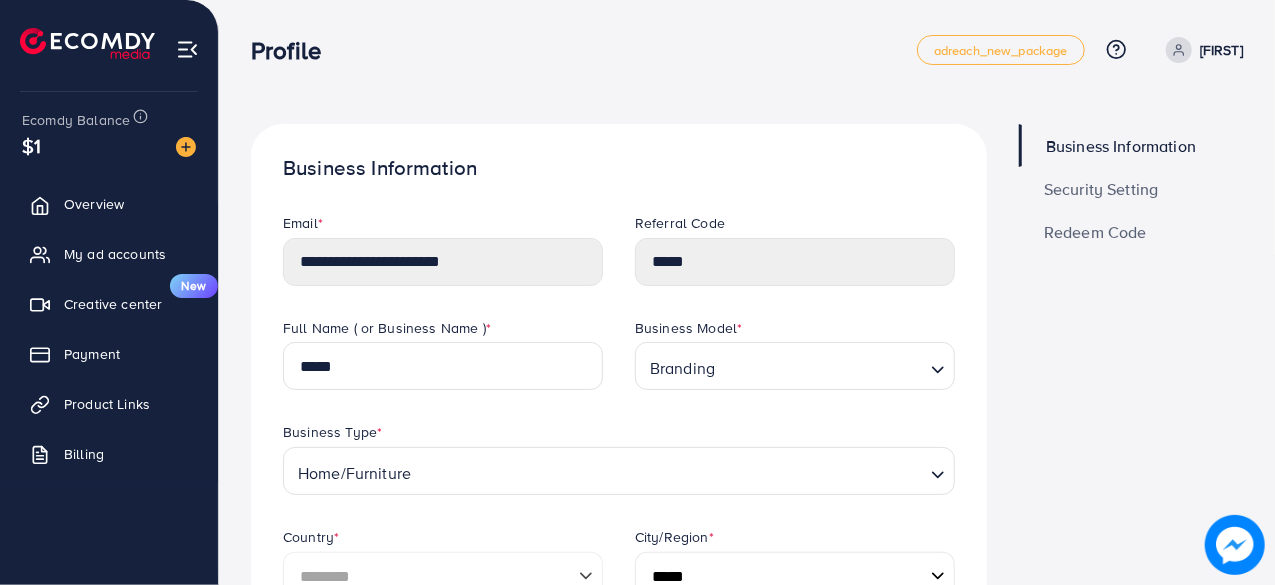 click on "Security Setting" at bounding box center (1101, 189) 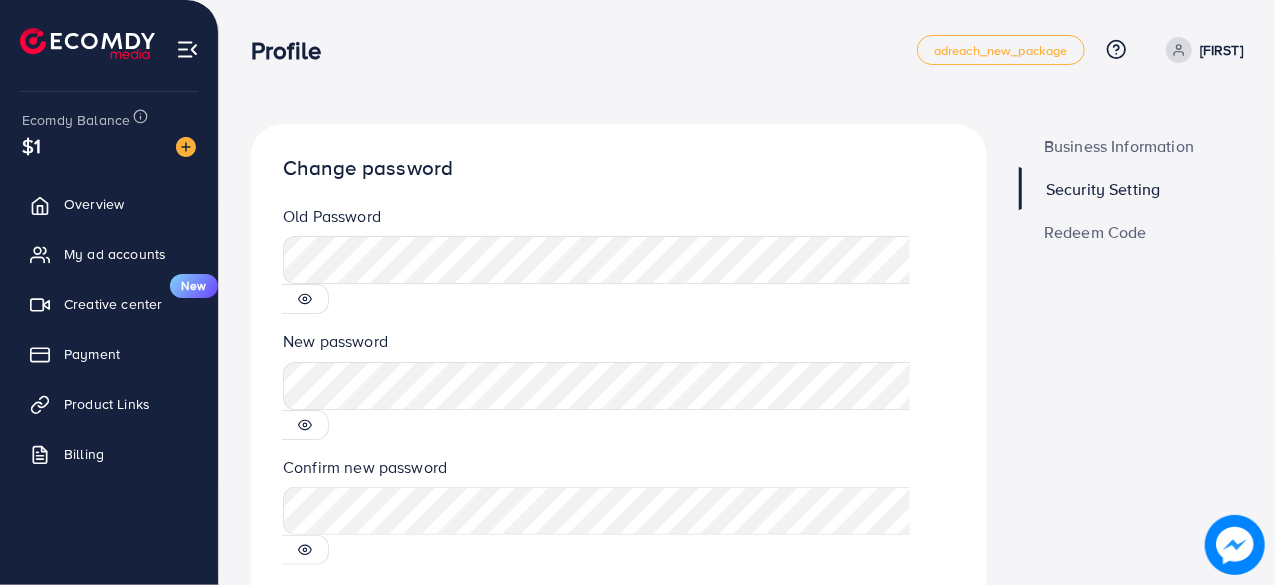 click 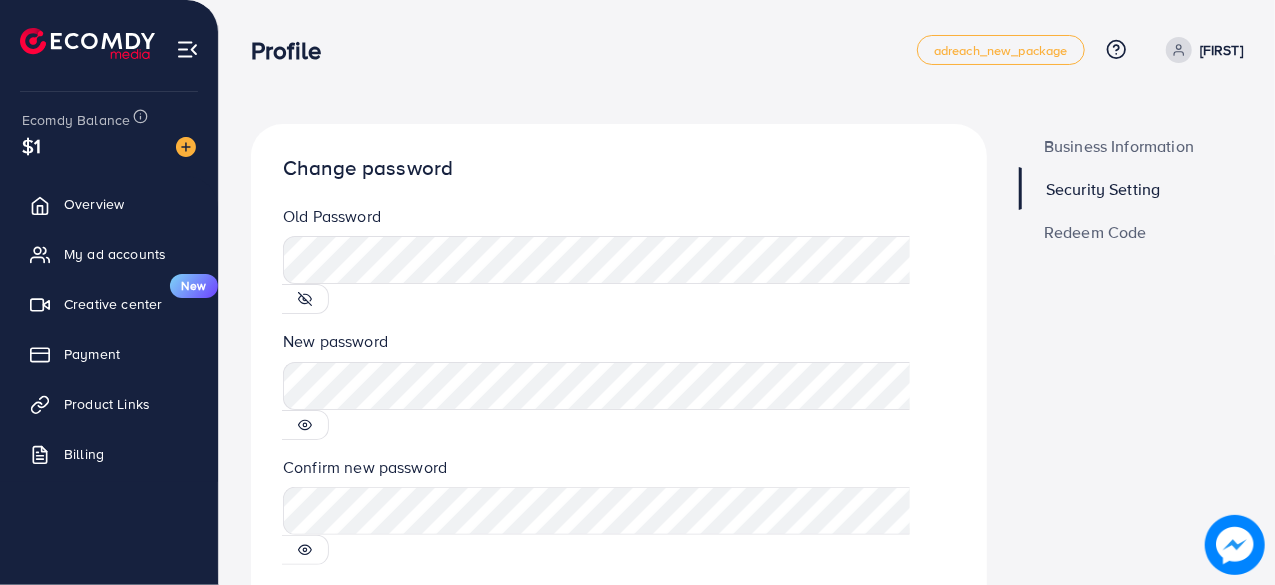 click 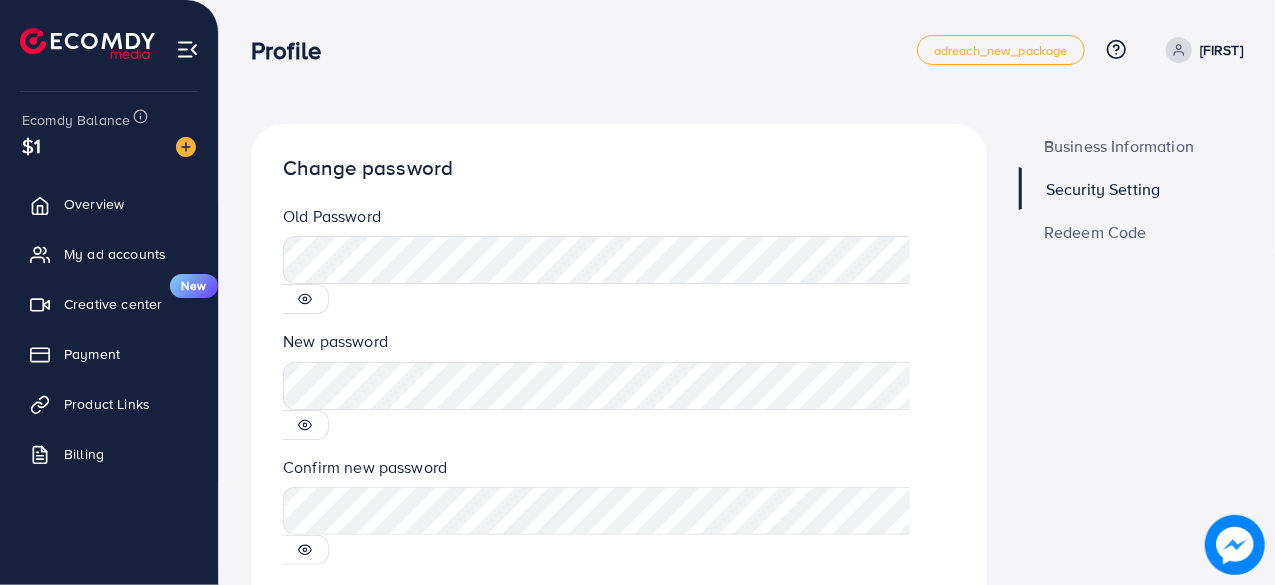 click 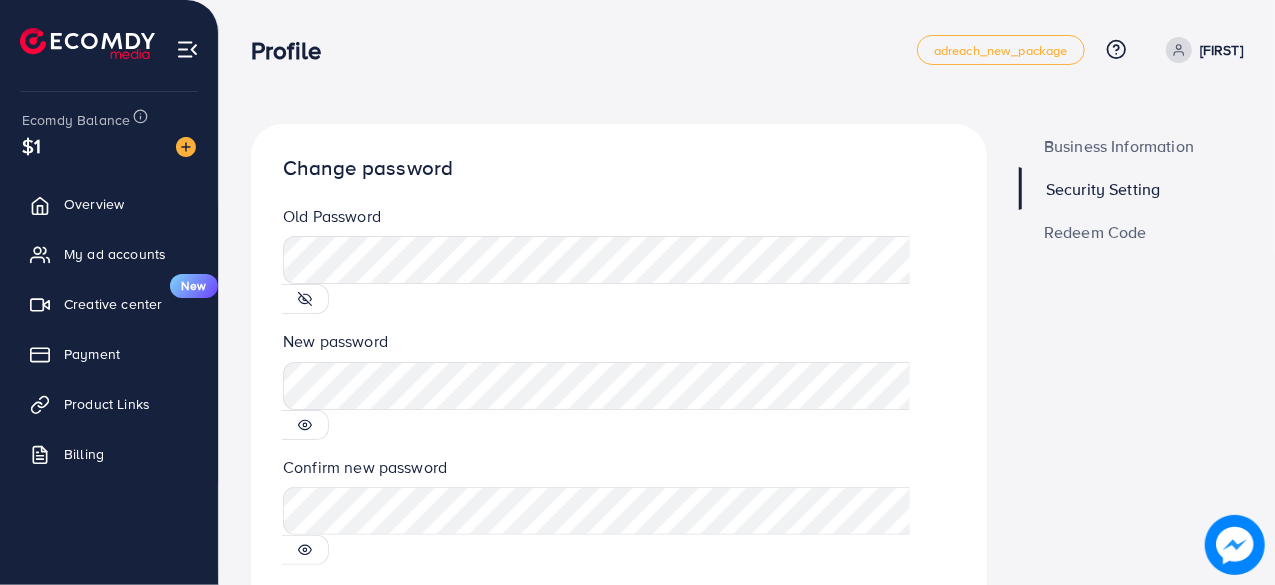 click on "**********" at bounding box center (619, 410) 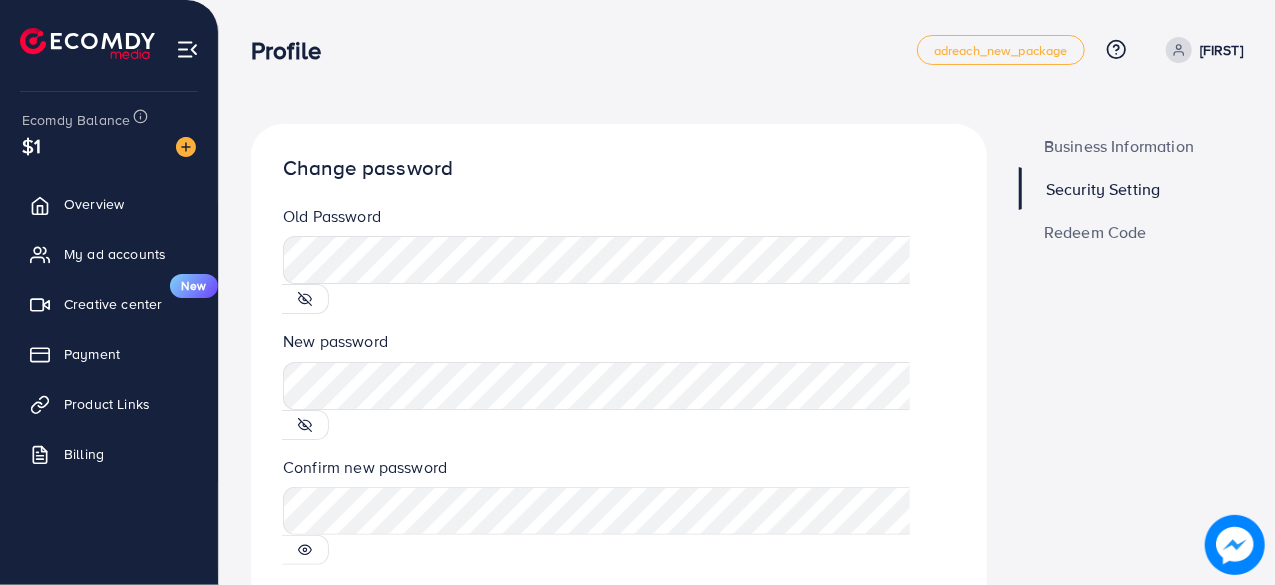 click 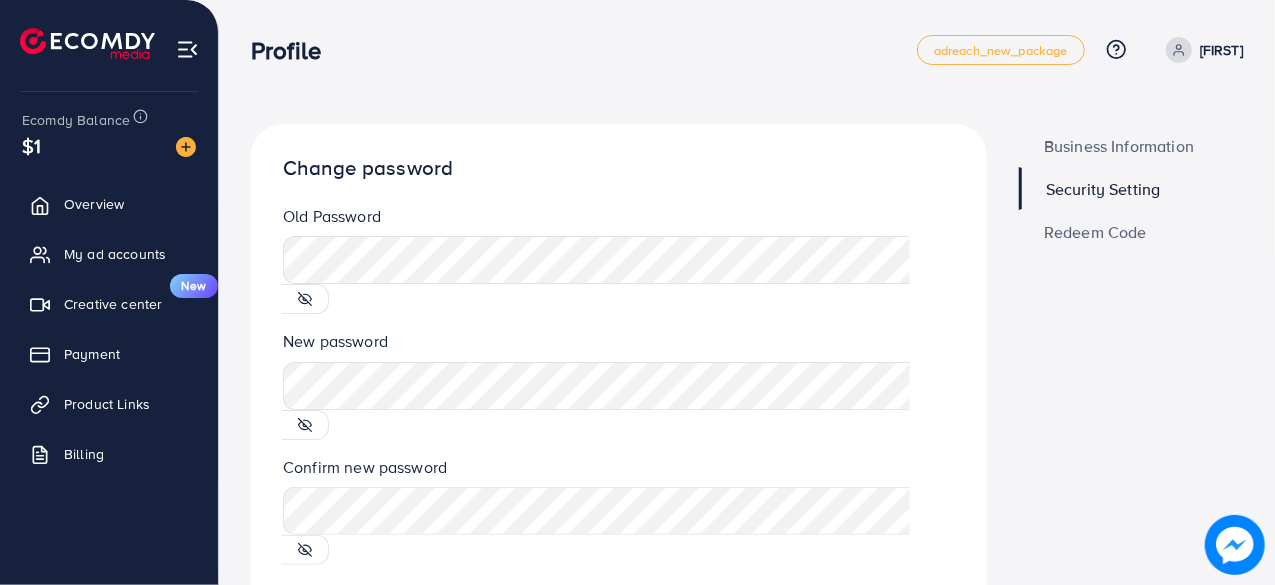 click on "Save changes" at bounding box center (347, 615) 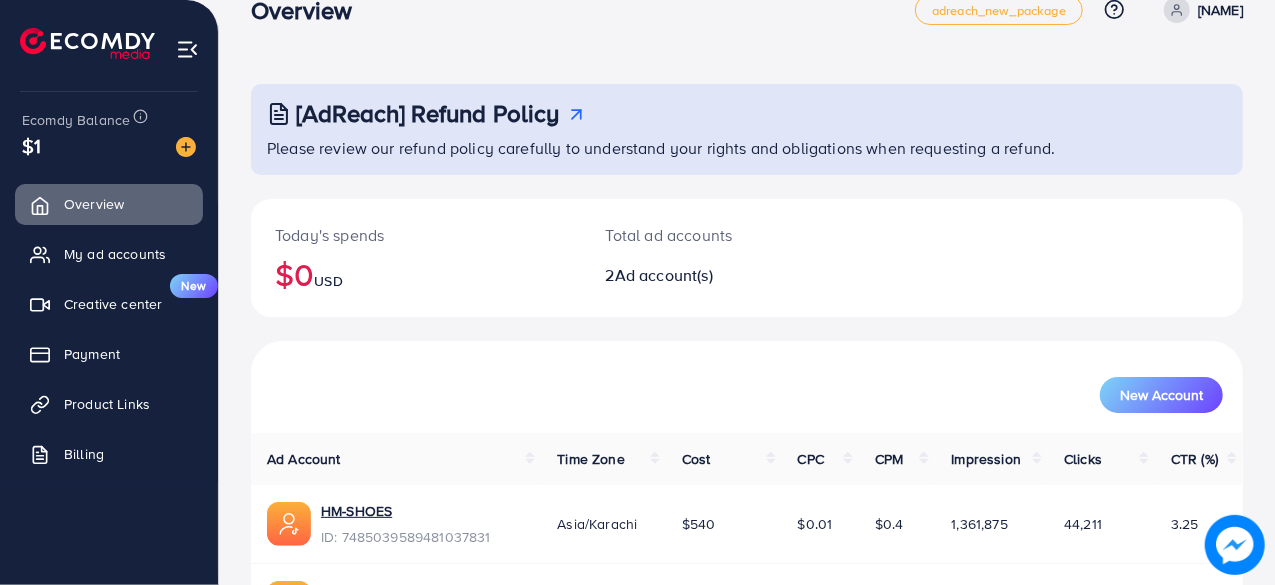 scroll, scrollTop: 180, scrollLeft: 0, axis: vertical 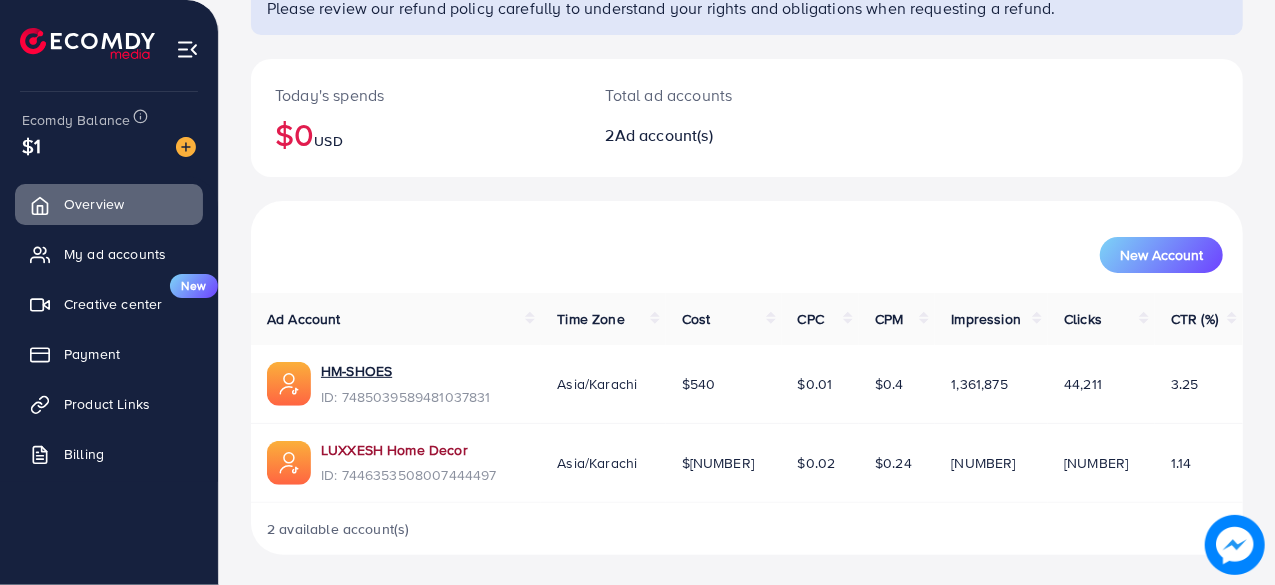 click on "LUXXESH Home Decor" at bounding box center (409, 450) 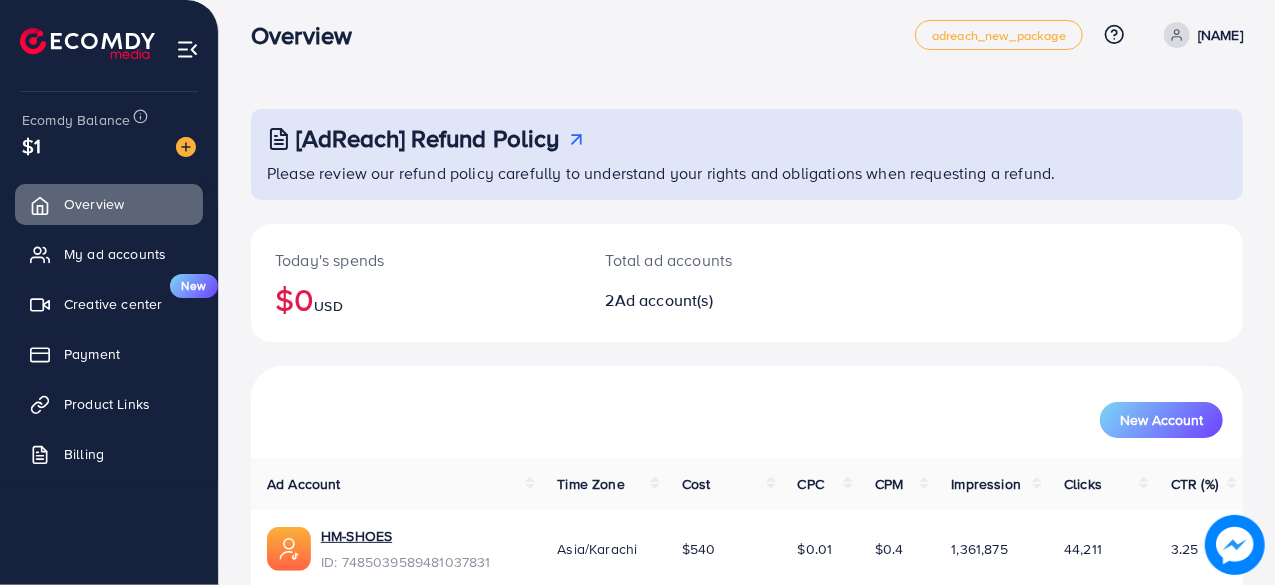 scroll, scrollTop: 13, scrollLeft: 0, axis: vertical 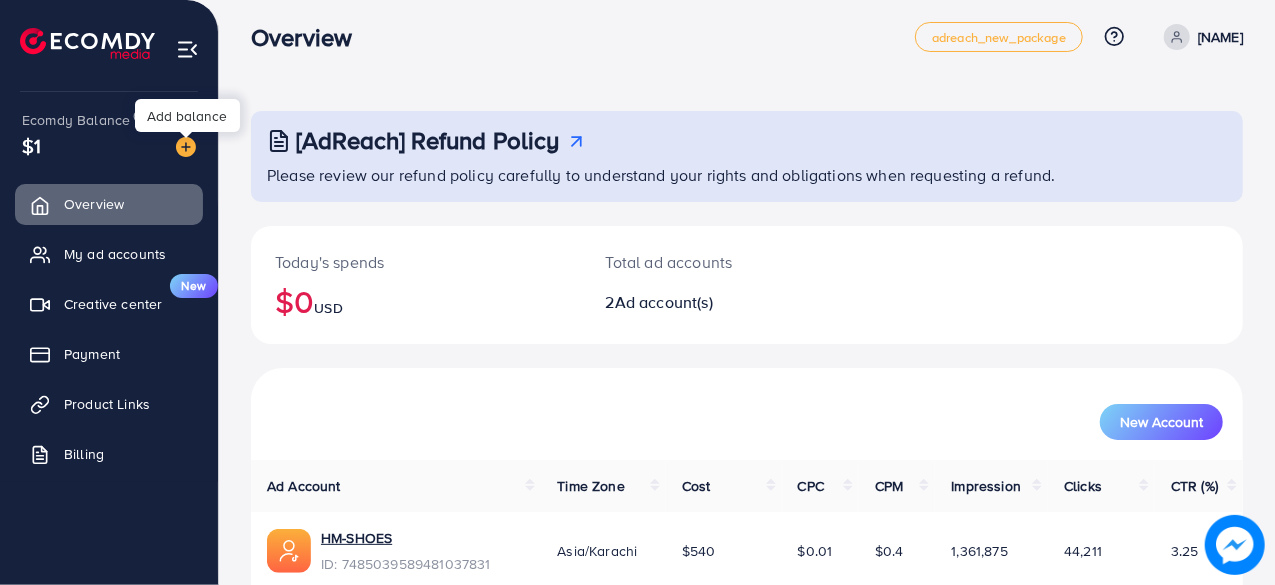 click at bounding box center [186, 147] 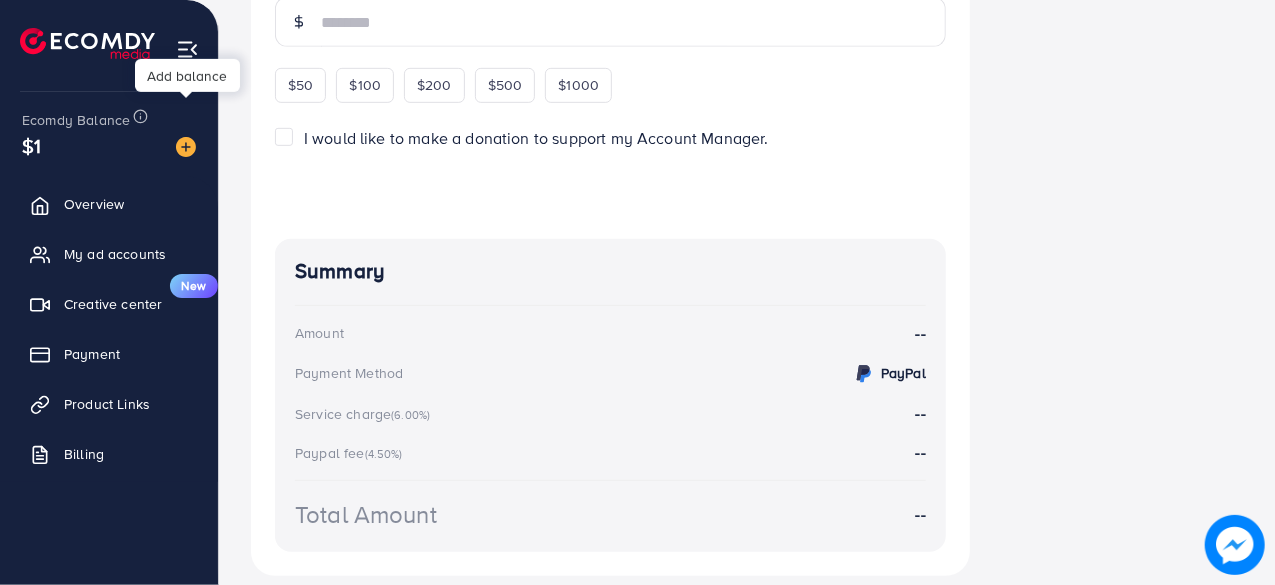 scroll, scrollTop: 570, scrollLeft: 0, axis: vertical 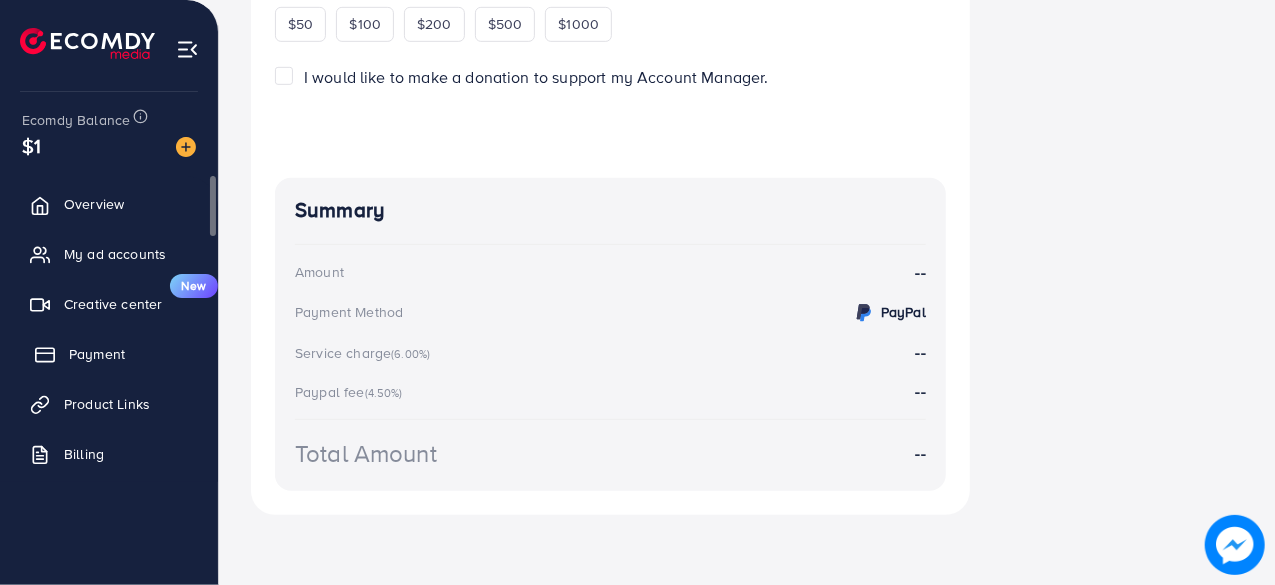 click on "Payment" at bounding box center [97, 354] 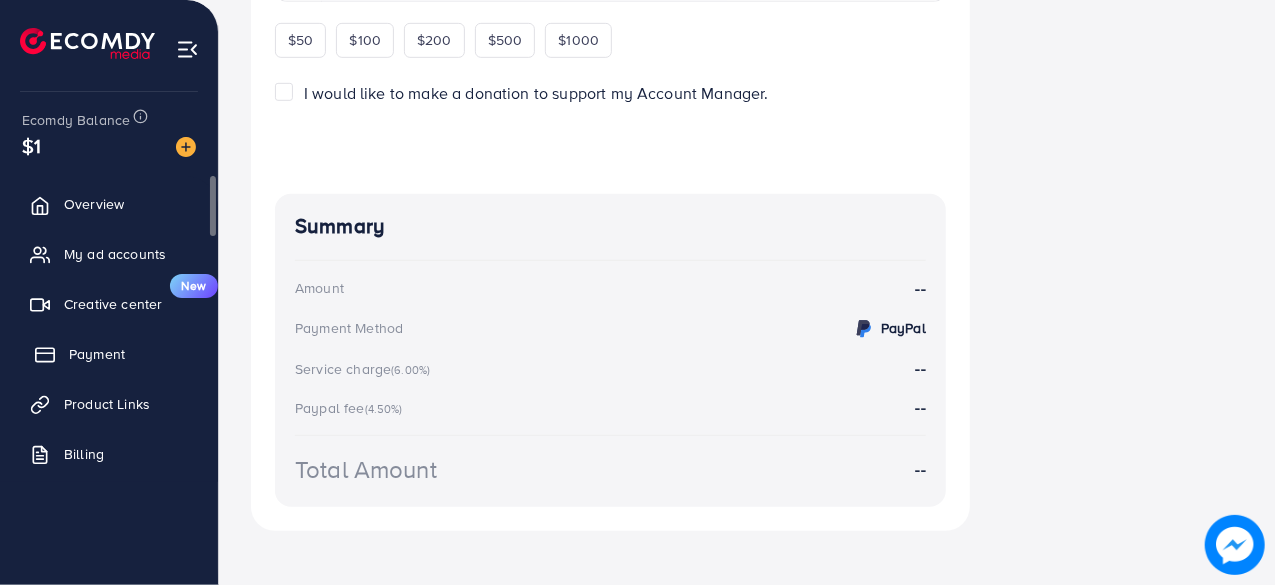 scroll, scrollTop: 586, scrollLeft: 0, axis: vertical 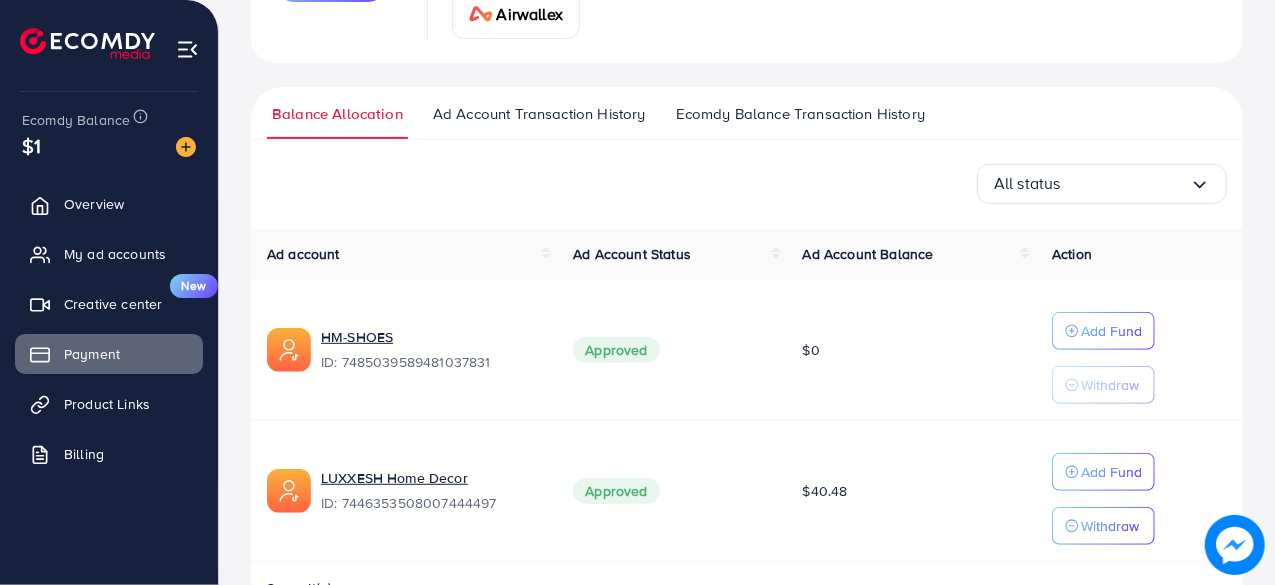 drag, startPoint x: 1272, startPoint y: 387, endPoint x: 1274, endPoint y: 413, distance: 26.076809 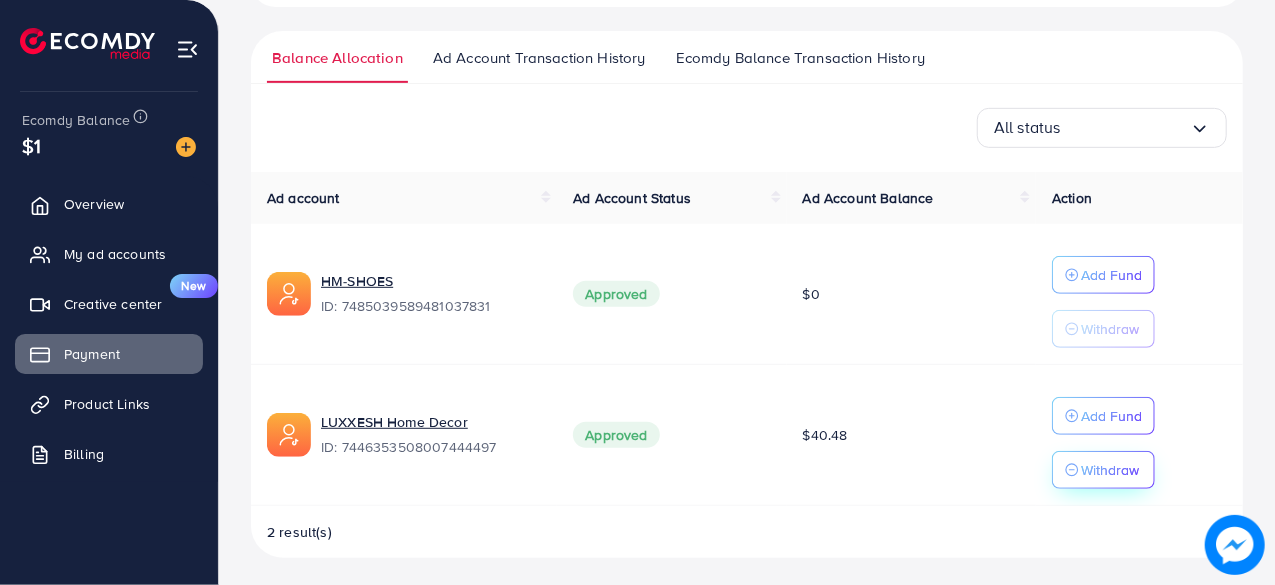 click on "Withdraw" at bounding box center [1110, 470] 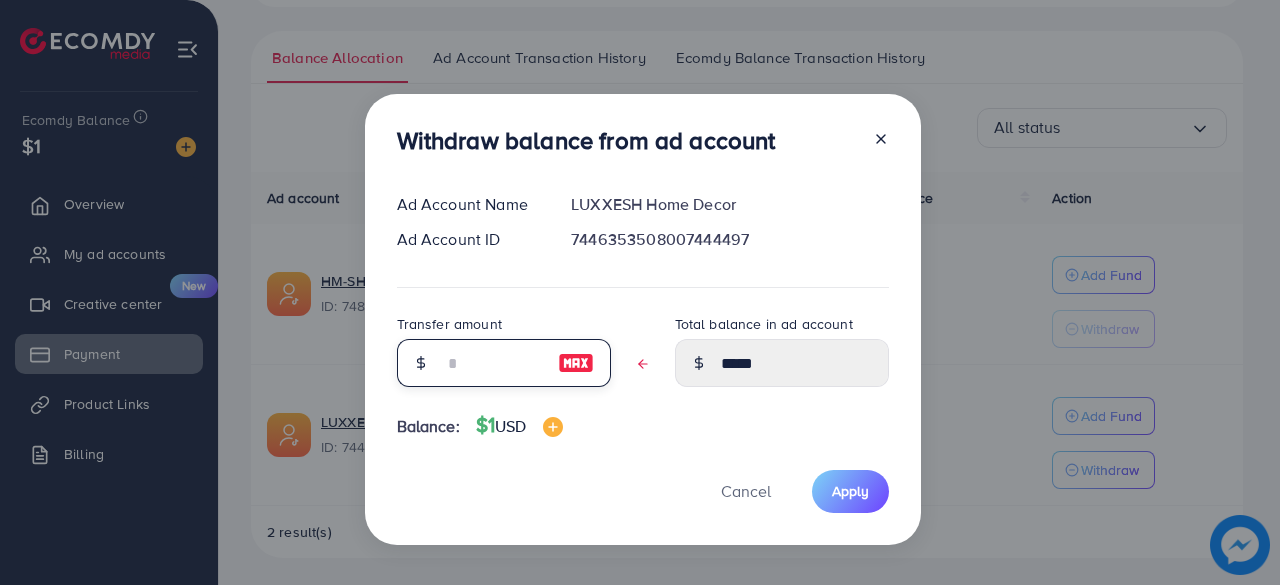 click at bounding box center [493, 363] 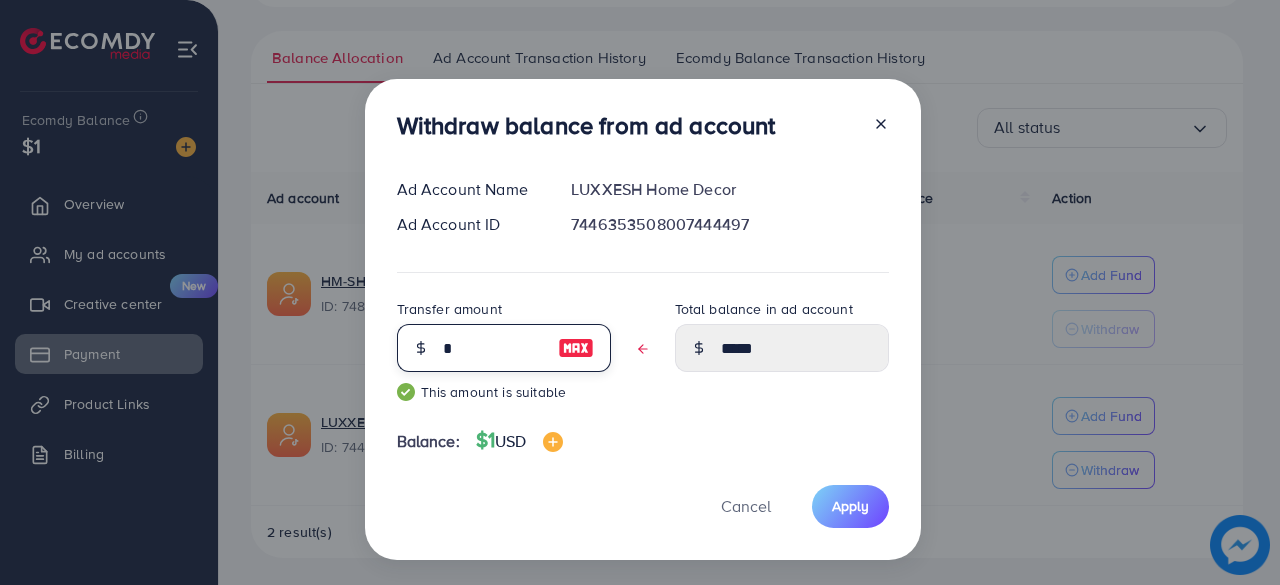 type on "**" 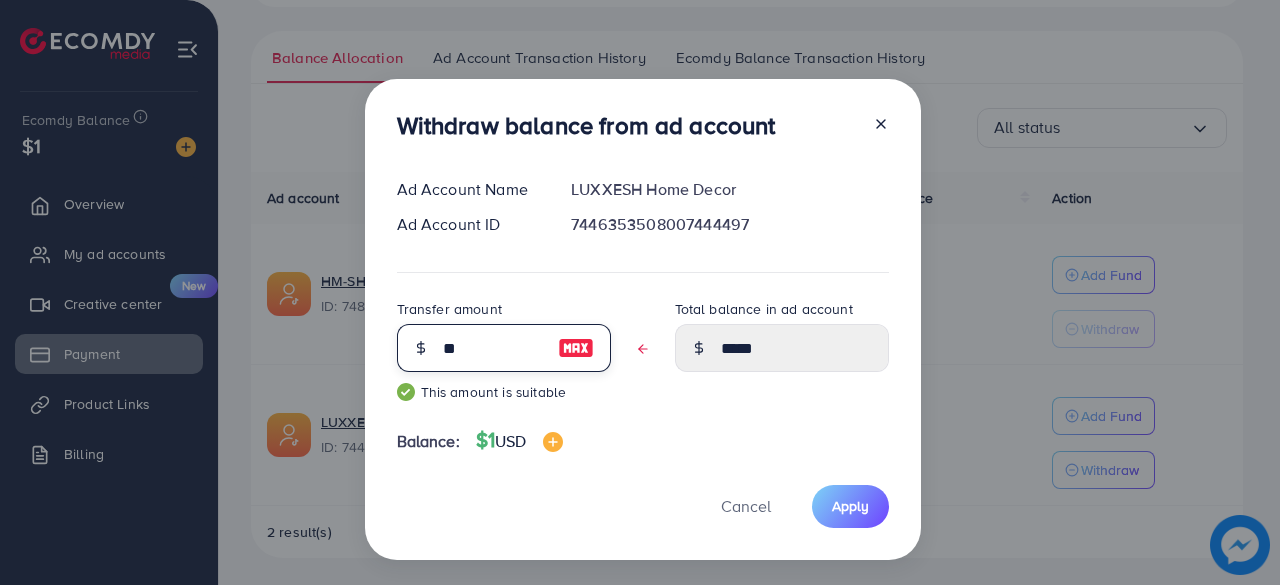 type on "****" 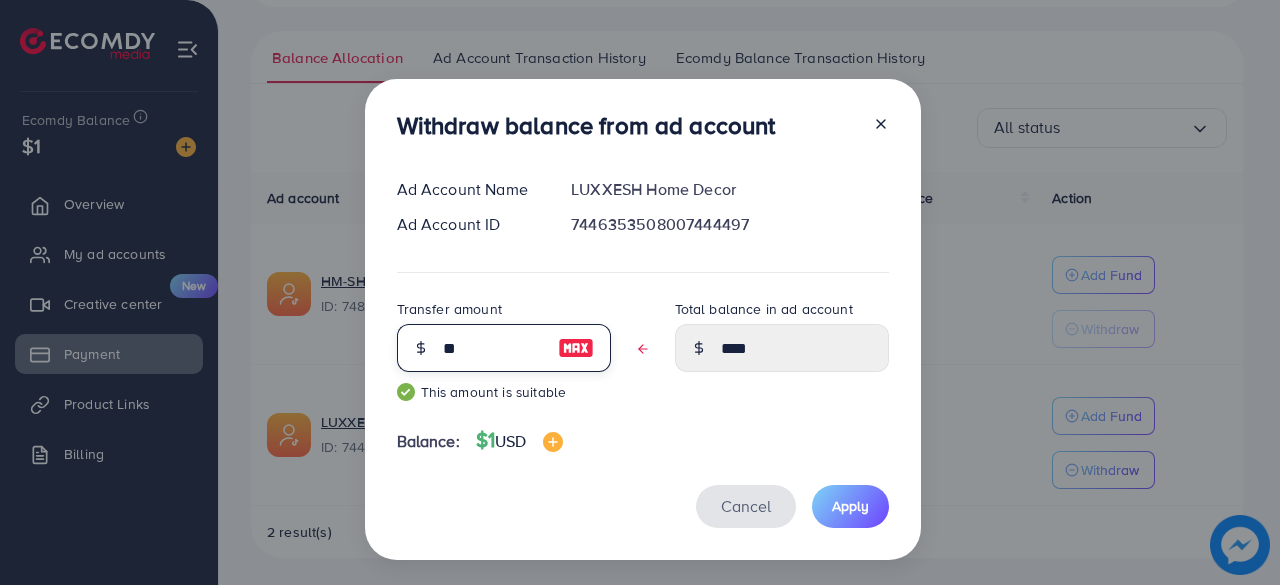 type on "**" 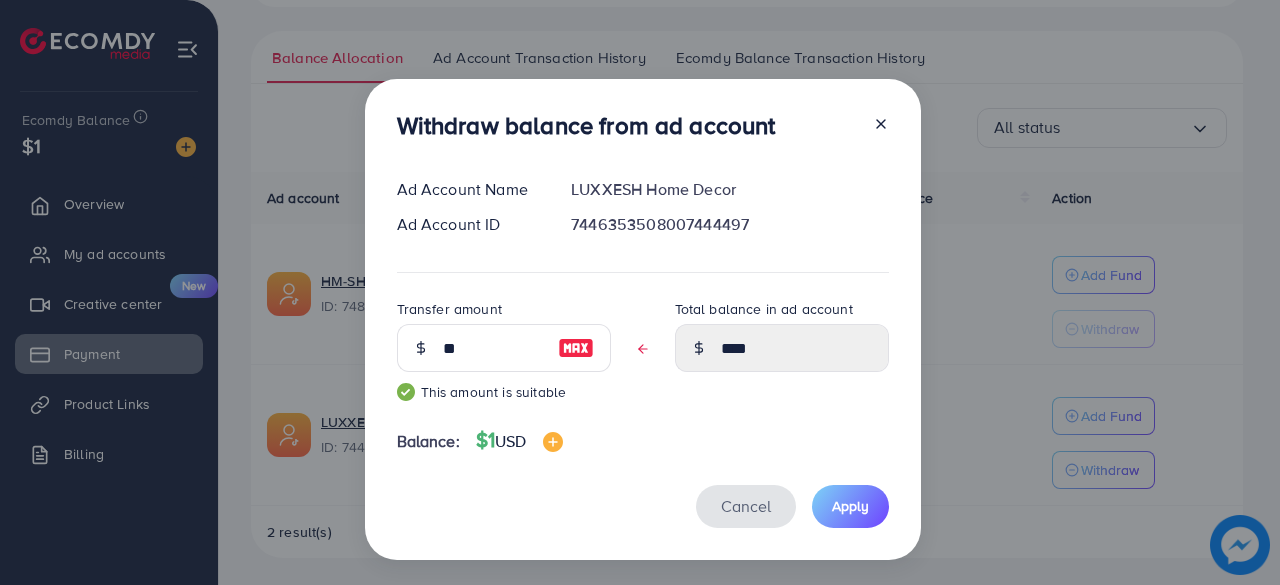 click on "Cancel" at bounding box center [746, 506] 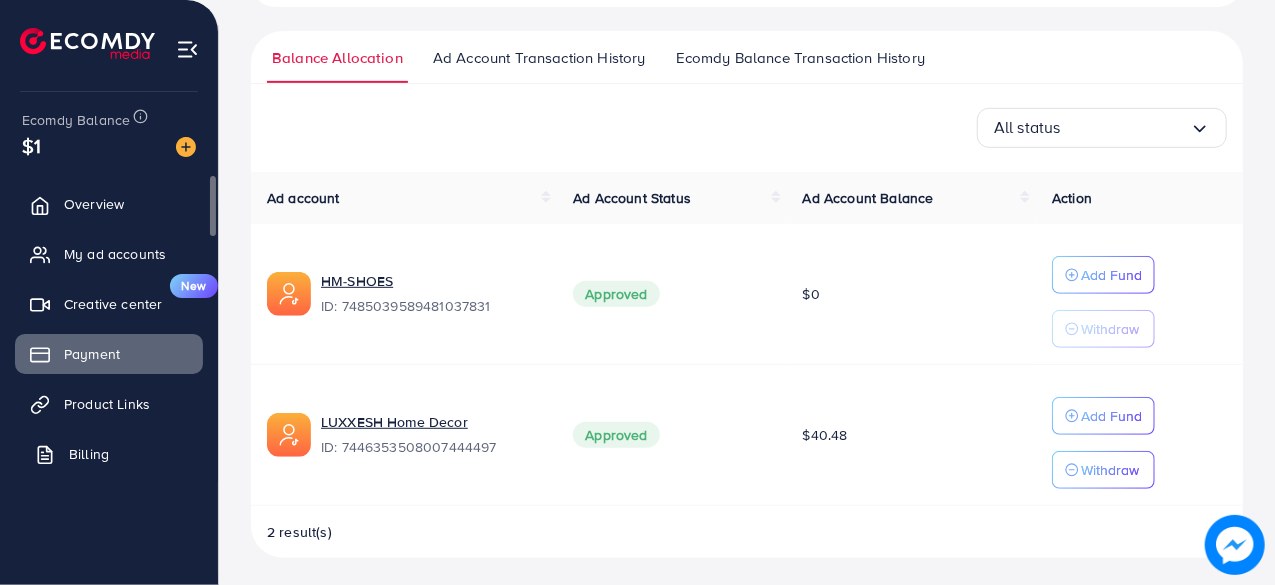 click on "Billing" at bounding box center [89, 454] 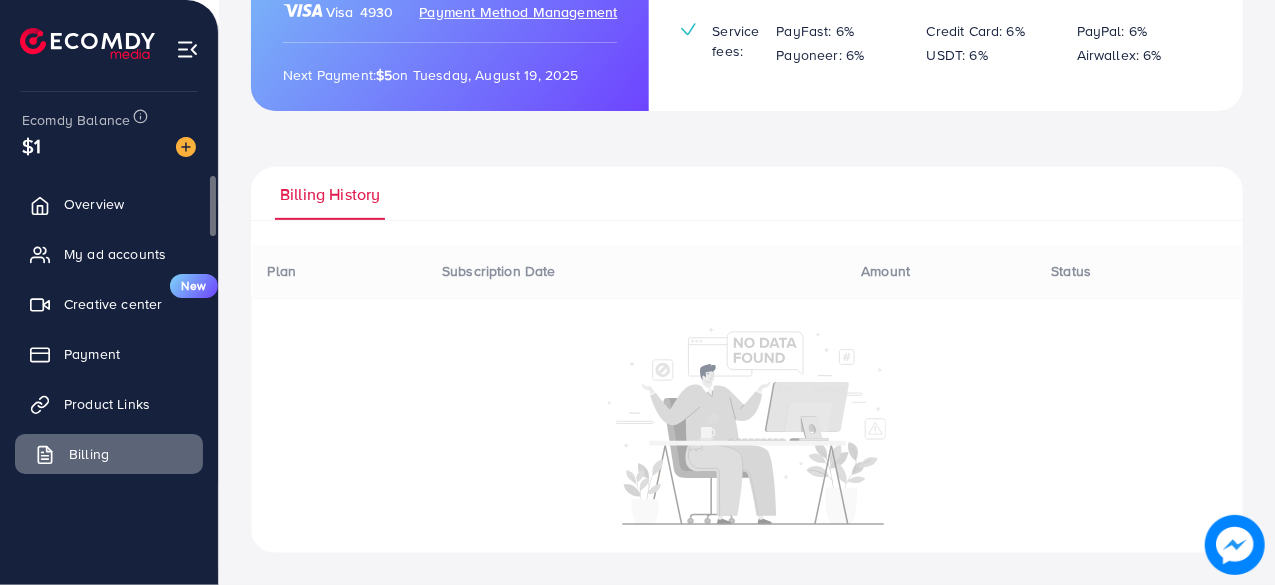 scroll, scrollTop: 0, scrollLeft: 0, axis: both 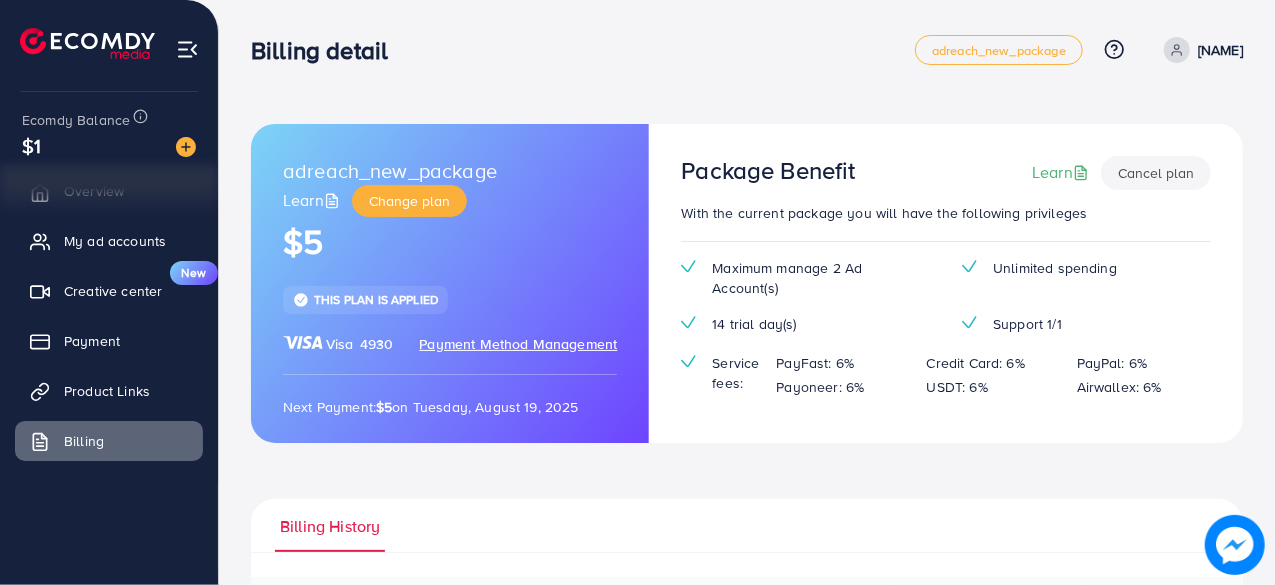 drag, startPoint x: 1274, startPoint y: 119, endPoint x: 1276, endPoint y: 175, distance: 56.0357 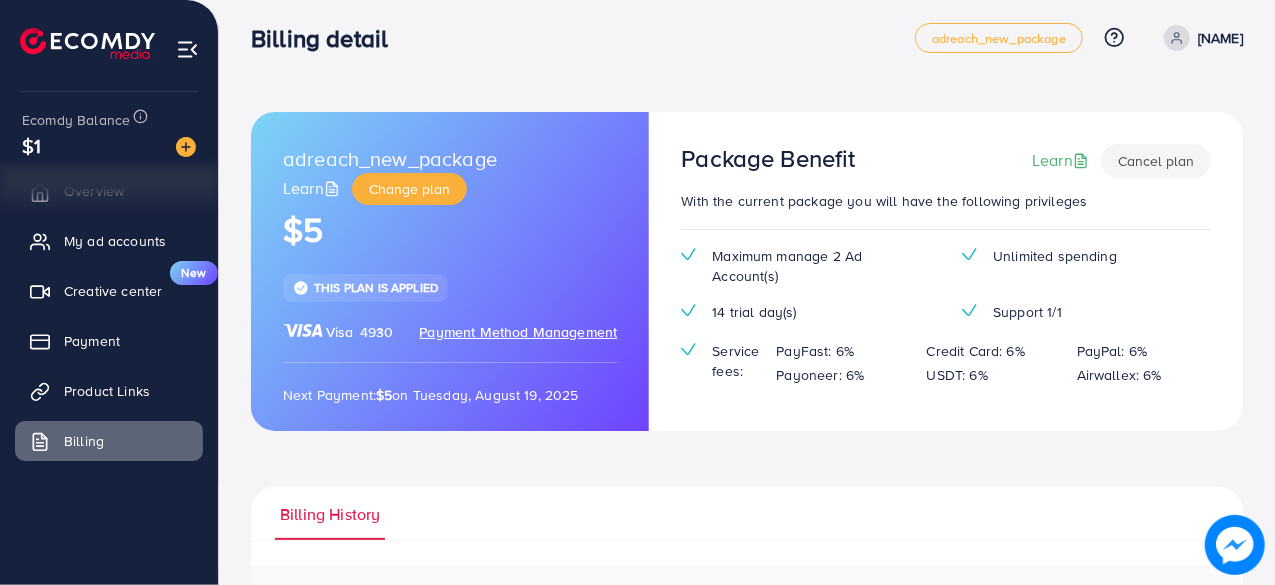 scroll, scrollTop: 0, scrollLeft: 0, axis: both 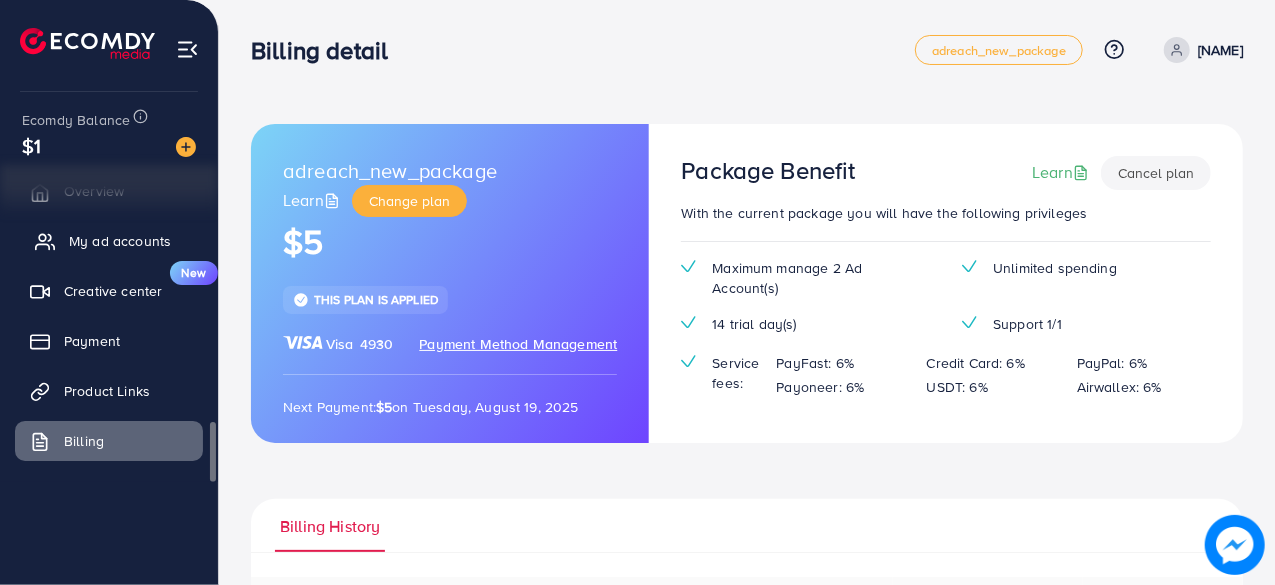 click on "My ad accounts" at bounding box center (120, 241) 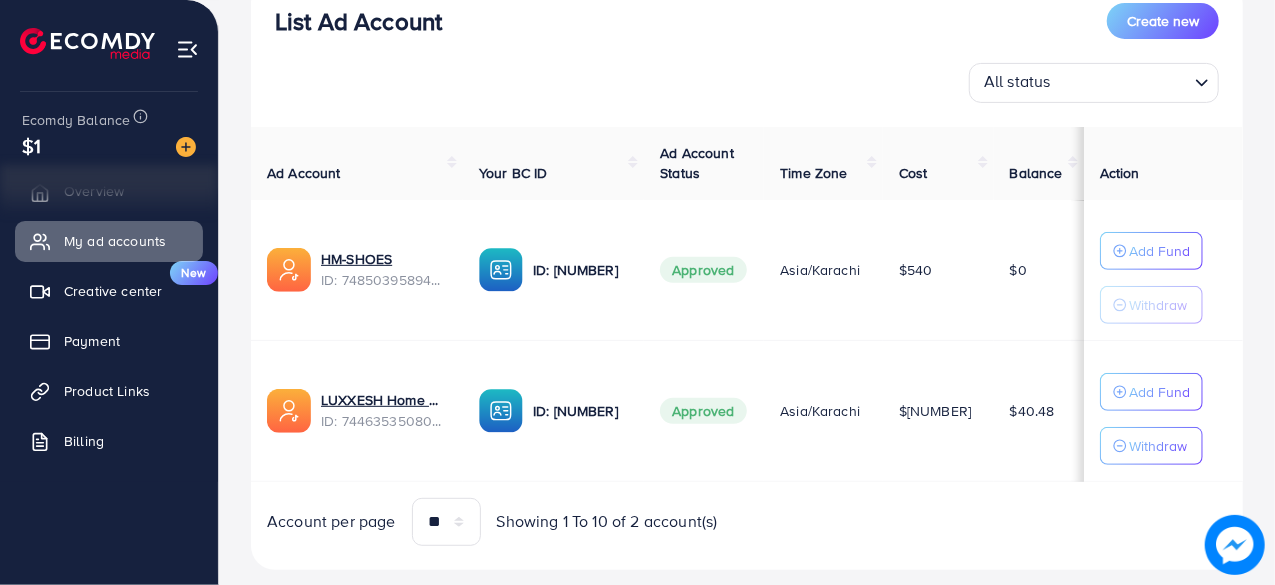 scroll, scrollTop: 272, scrollLeft: 0, axis: vertical 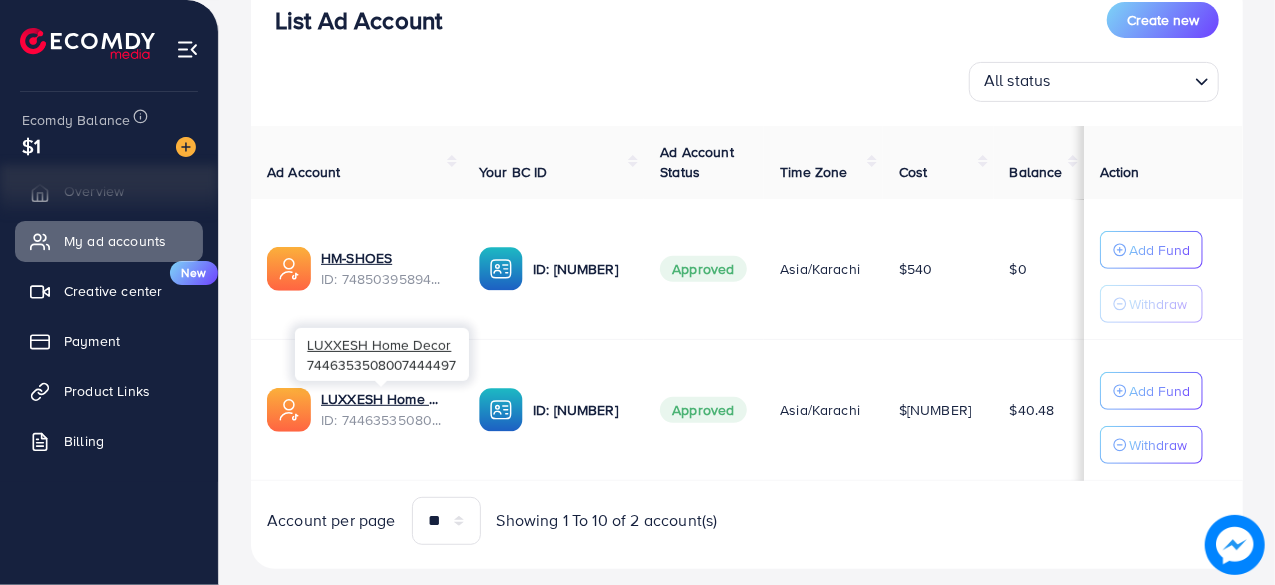 click on "ID: 7446353508007444497" at bounding box center [384, 420] 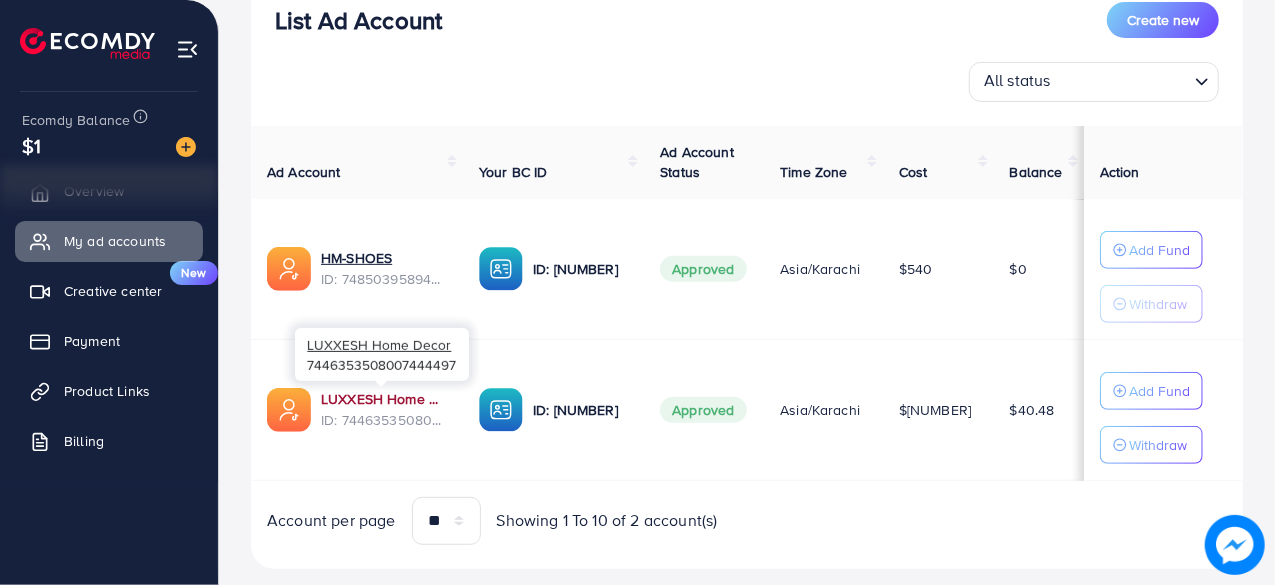 click on "LUXXESH Home Decor" at bounding box center (384, 399) 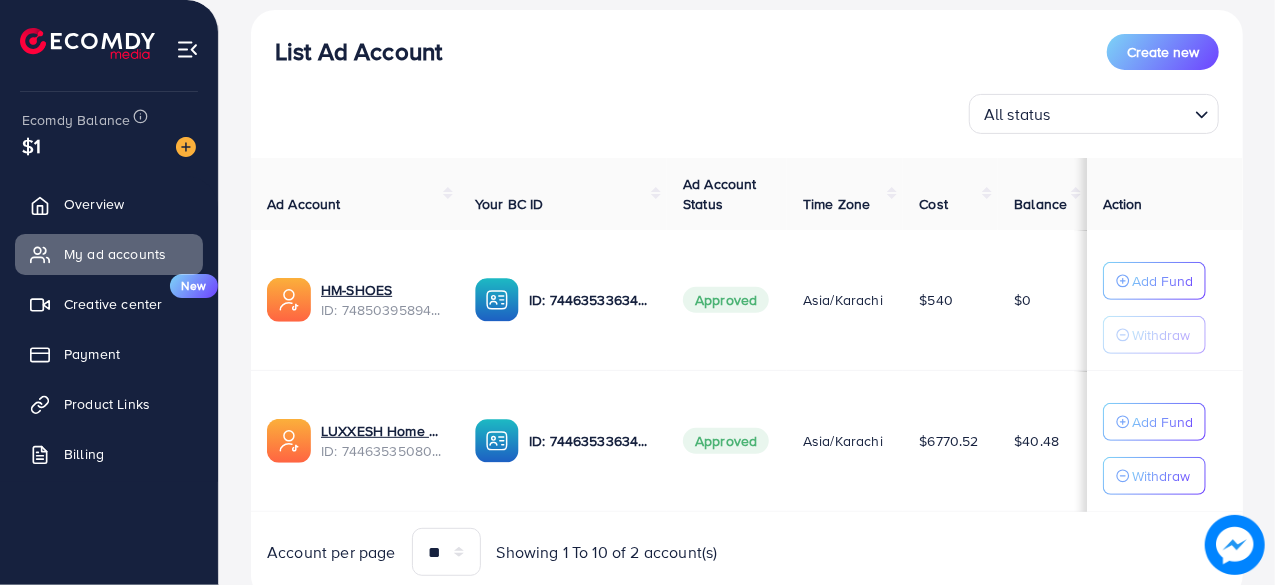 scroll, scrollTop: 280, scrollLeft: 0, axis: vertical 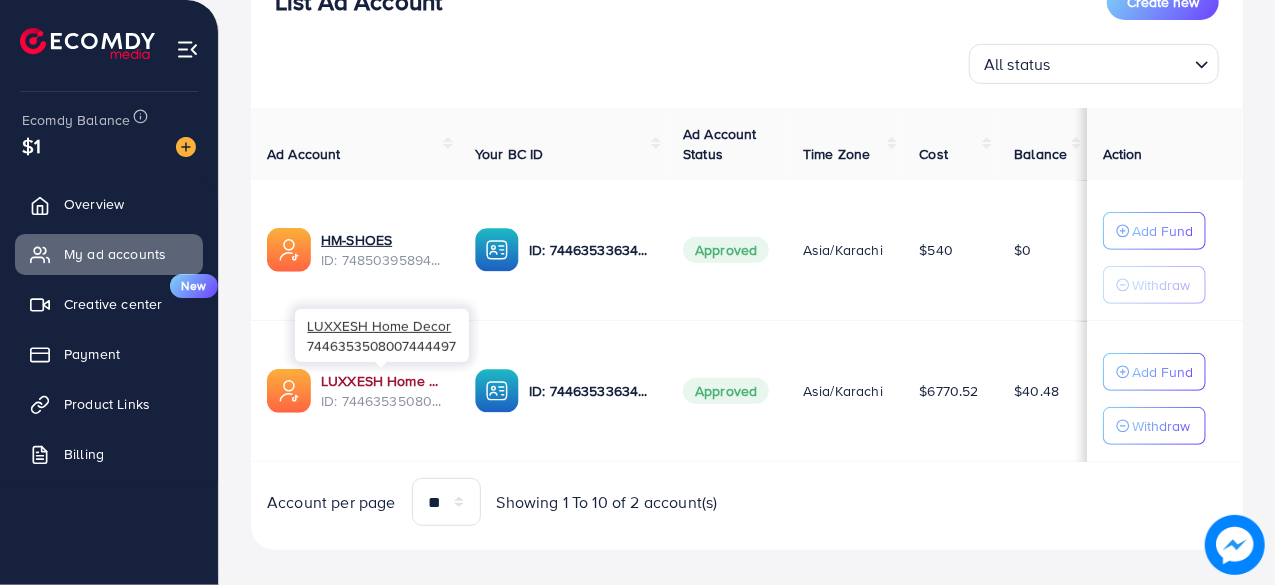 click on "LUXXESH Home Decor" at bounding box center (382, 381) 